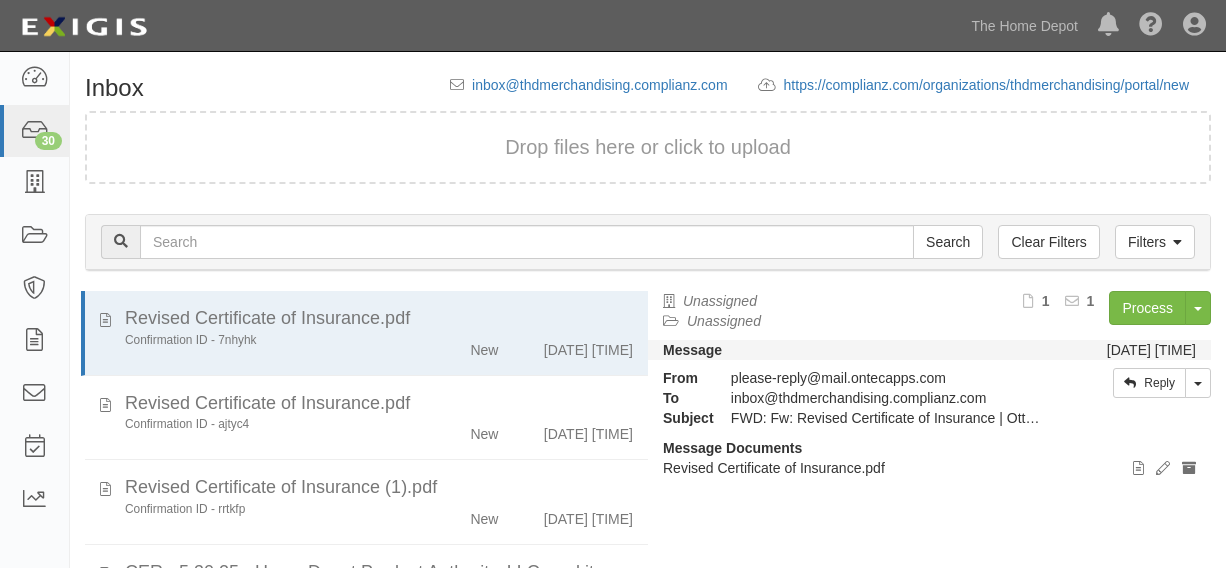 scroll, scrollTop: 0, scrollLeft: 0, axis: both 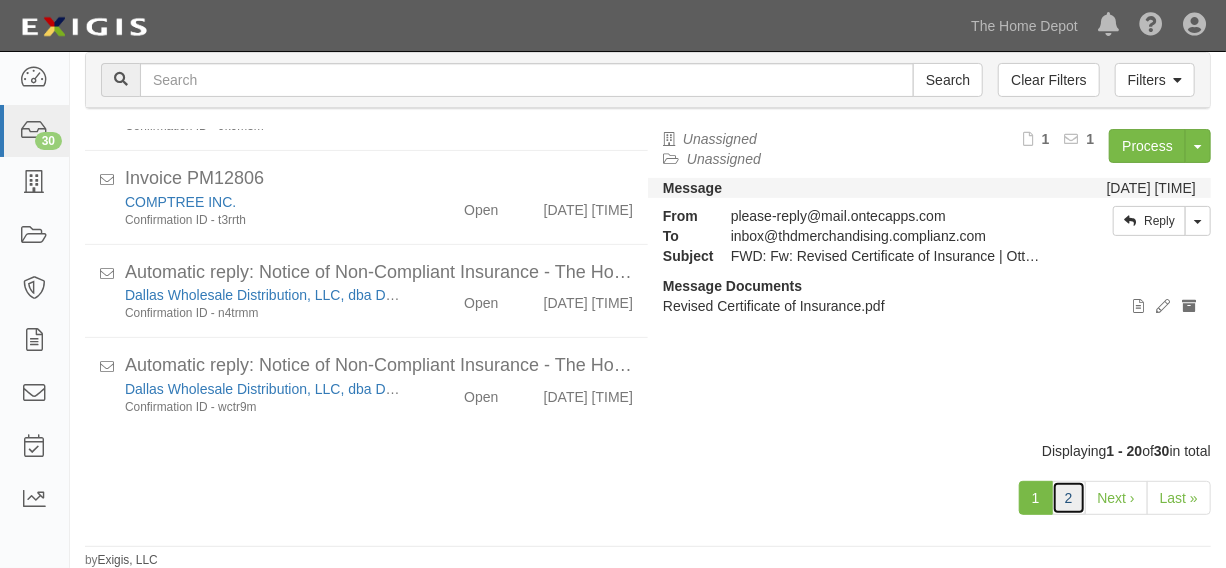 click on "2" at bounding box center (1069, 498) 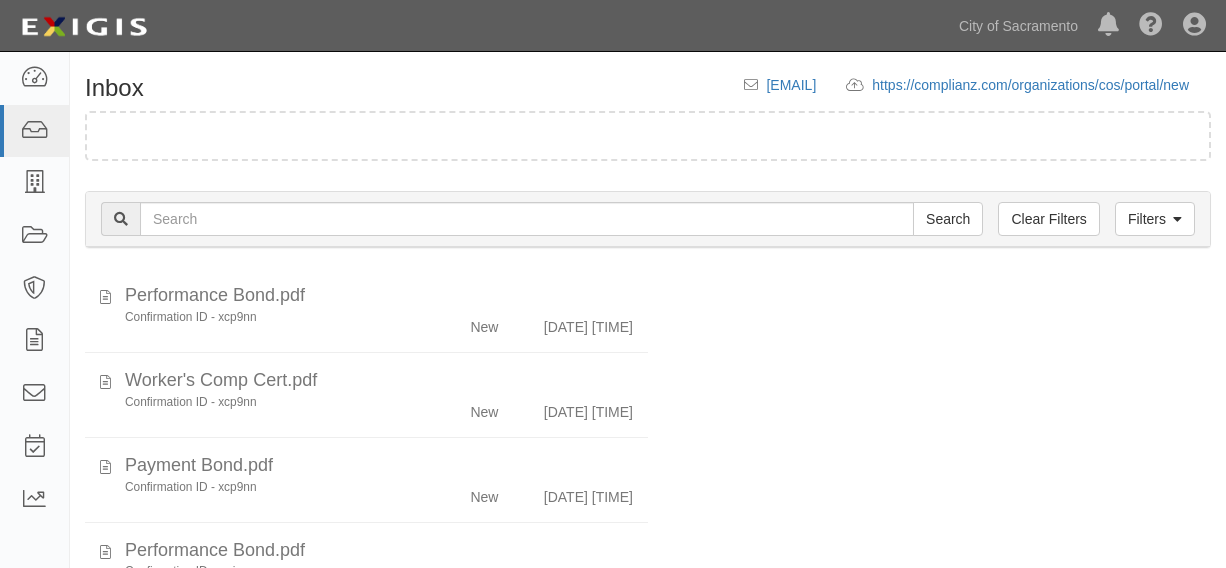 scroll, scrollTop: 0, scrollLeft: 0, axis: both 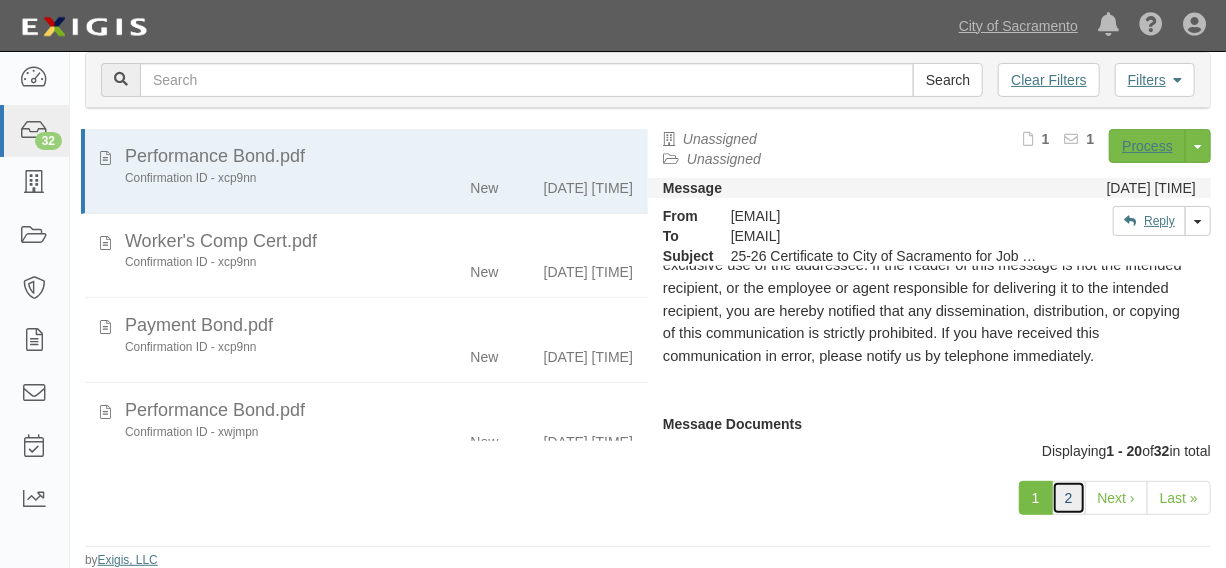 click on "2" at bounding box center (1069, 498) 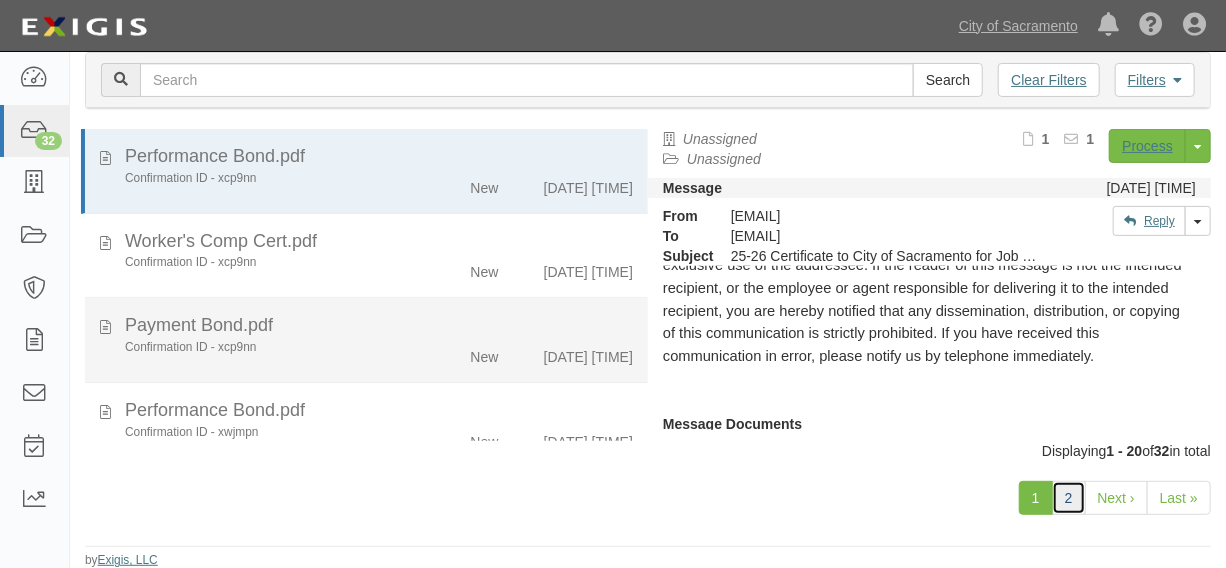 scroll, scrollTop: 606, scrollLeft: 0, axis: vertical 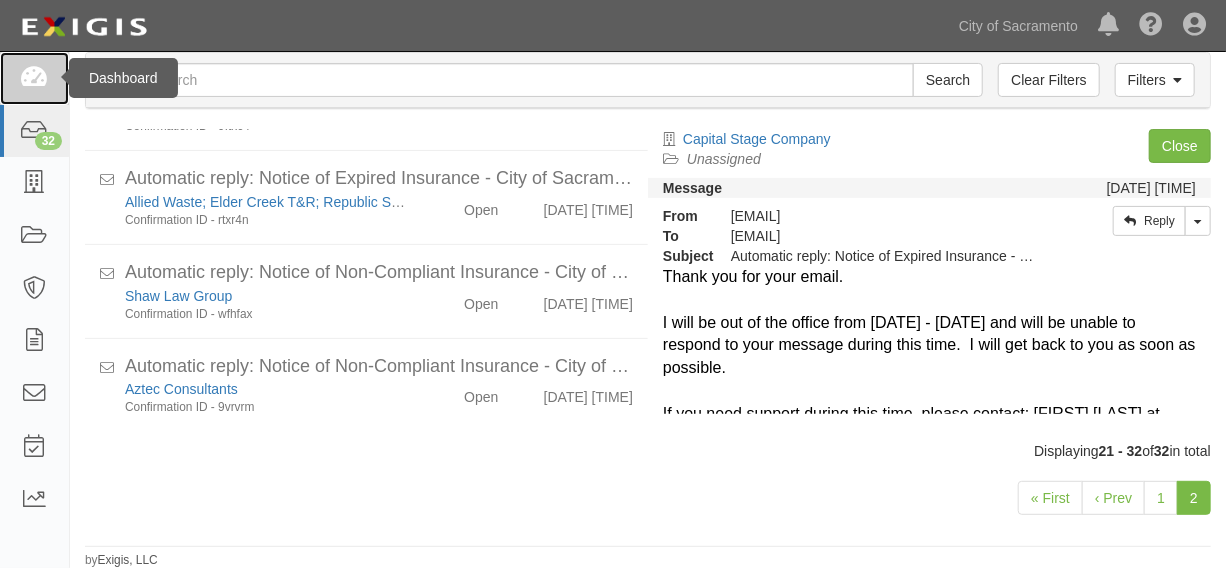 click at bounding box center [34, 78] 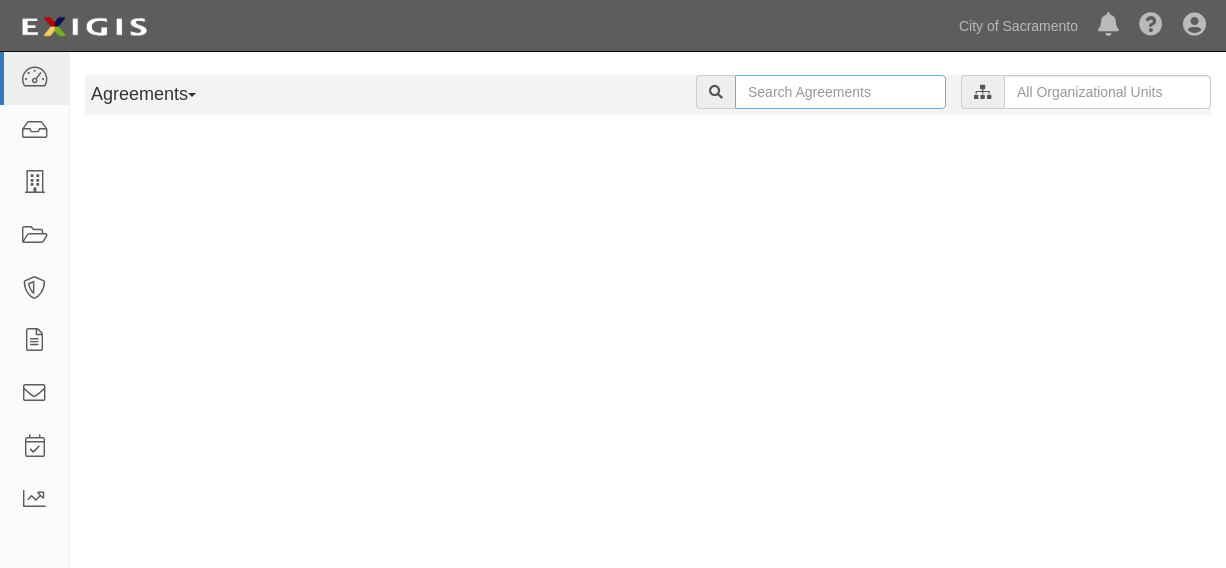 scroll, scrollTop: 0, scrollLeft: 0, axis: both 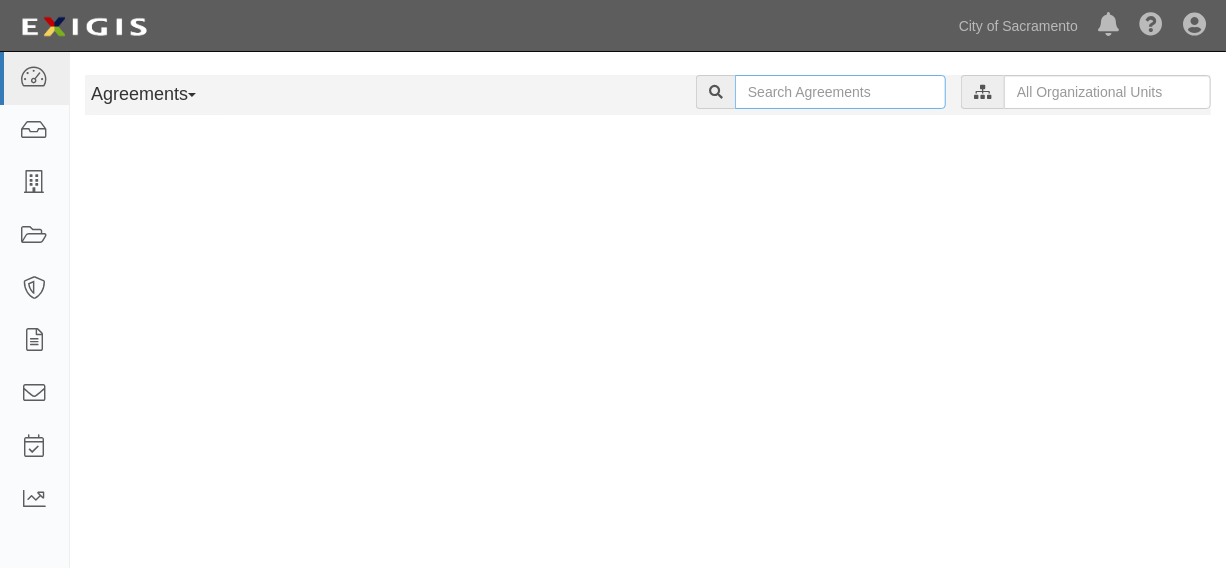 click on "Building Services - 700001005 Debt Svc-State Revol - 70001030 Debt Svc-Financing Leases - 70001020 Debt Svc-2002 Cirb 1131 - 70001055 Debt Svc-2001 Cirb Ser A 1131 - 70001050 Debt Svc Successor Agency RDA - 70003000 Debt Service-Miscellaneous - 70001025 Debt Service-Kings/Arco Arena - 70001085 Debt Service-DB&W (Docks) - 70001015 Debt Service-Assessment Bonds - 70002000 Debt Service-93 Series B - 70001075 Debt Service-93 Series A - 70001070 Debt Service-2006 Cirbs Ser E - 70001120 Debt Service-2006 Cirbs Ser D - 70001115 Debt Service-2006 Cirbs Ser C - 70001110 Debt Service-2006 Cirbs Ser B - 70001105 Debt Service-2006 Cirbs Ser A - 70001100 Debt Service-2005 Refunding - 70001095 Debt Service-2003 Cirbs - 70001090 Debt Service-1999 Cap Imp Bds - 70001045 Debt Service-02 Ref Cop/91PF - 70001040 Debt Service-02 Ref Cop/91LR - 70001035 Debt Service - 1986 COP - 70001010 Debt Serv-95a Gastx Bnd 1131 - 70001080 Debt Serv-91 Mark Roos Rb 1131 - 70001060 Dbt Svc-Water Rev Bonds Ser 13 - 70001125 Zoning - 21001224" at bounding box center (961, 94) 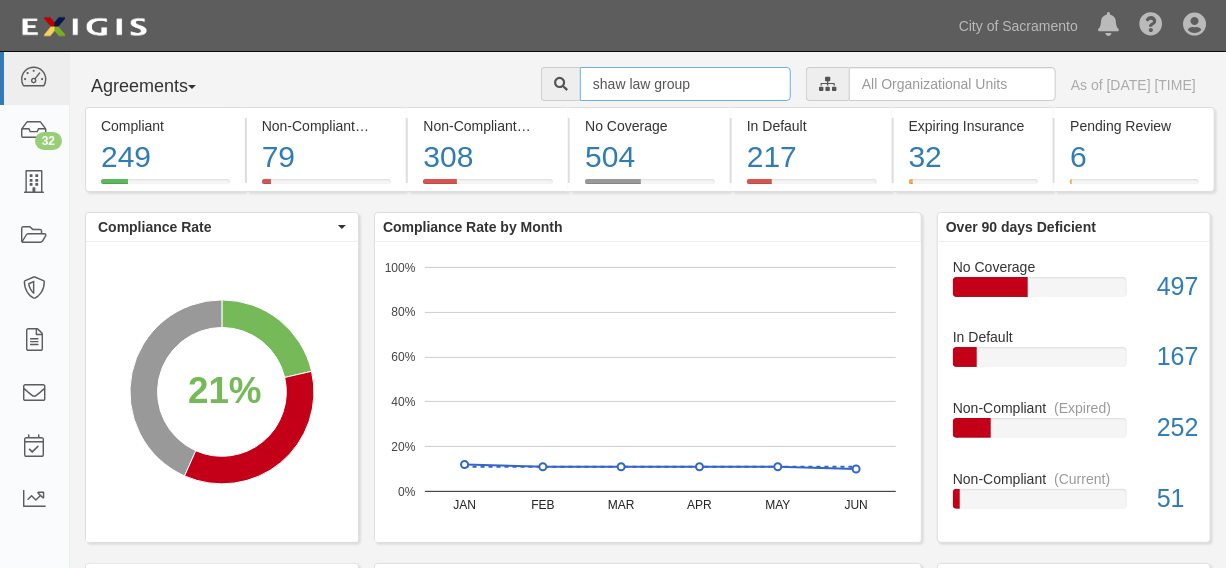 type on "shaw law group" 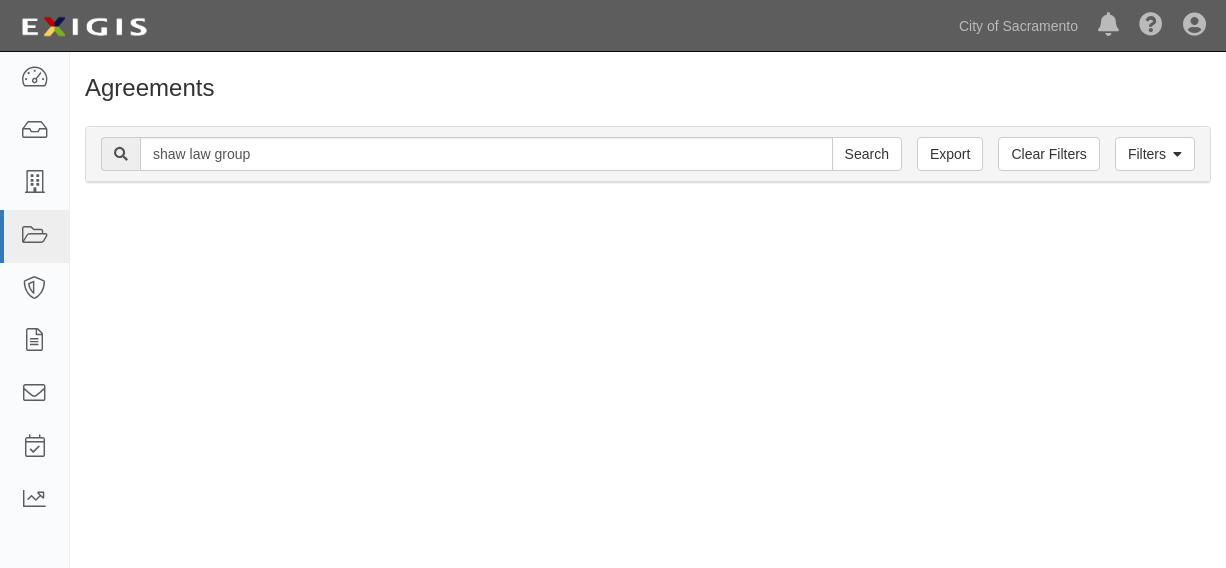 scroll, scrollTop: 0, scrollLeft: 0, axis: both 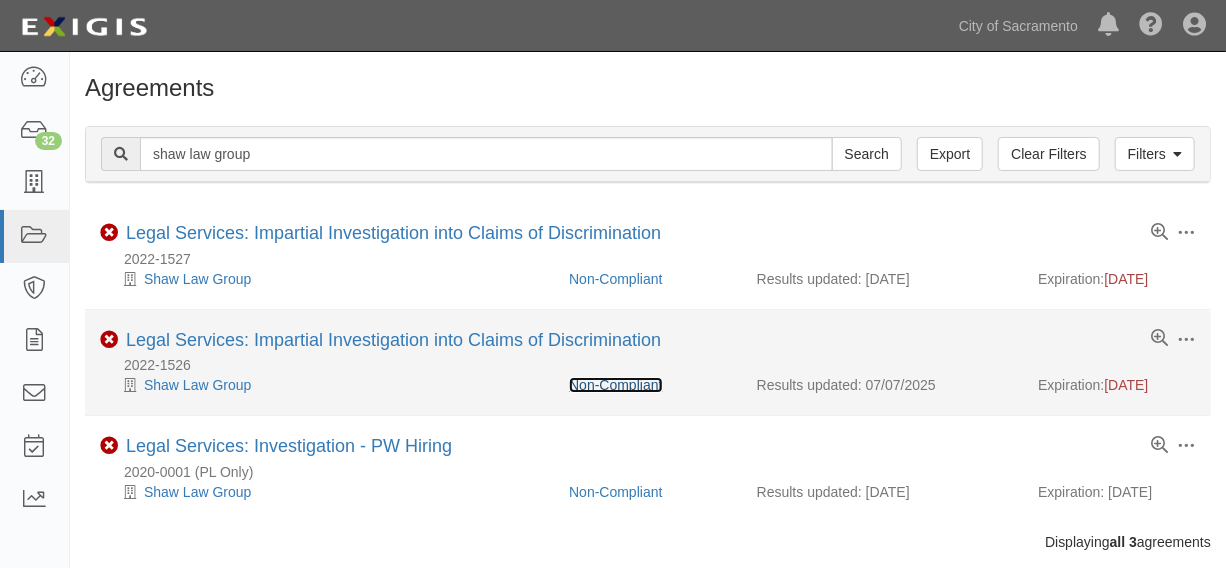 click on "Non-Compliant" at bounding box center [615, 385] 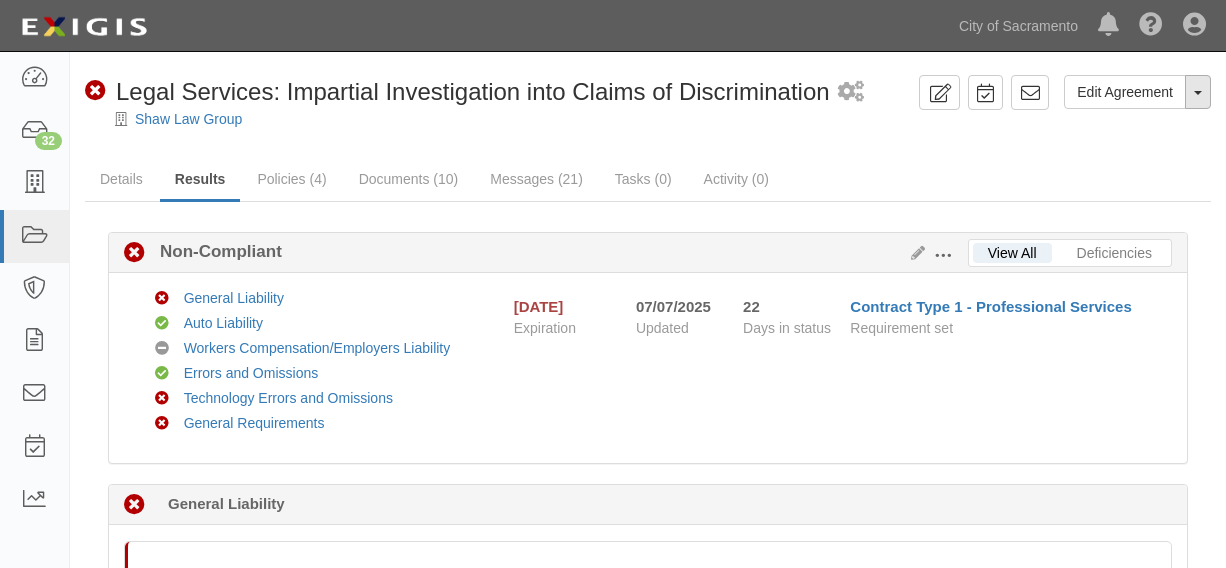scroll, scrollTop: 0, scrollLeft: 0, axis: both 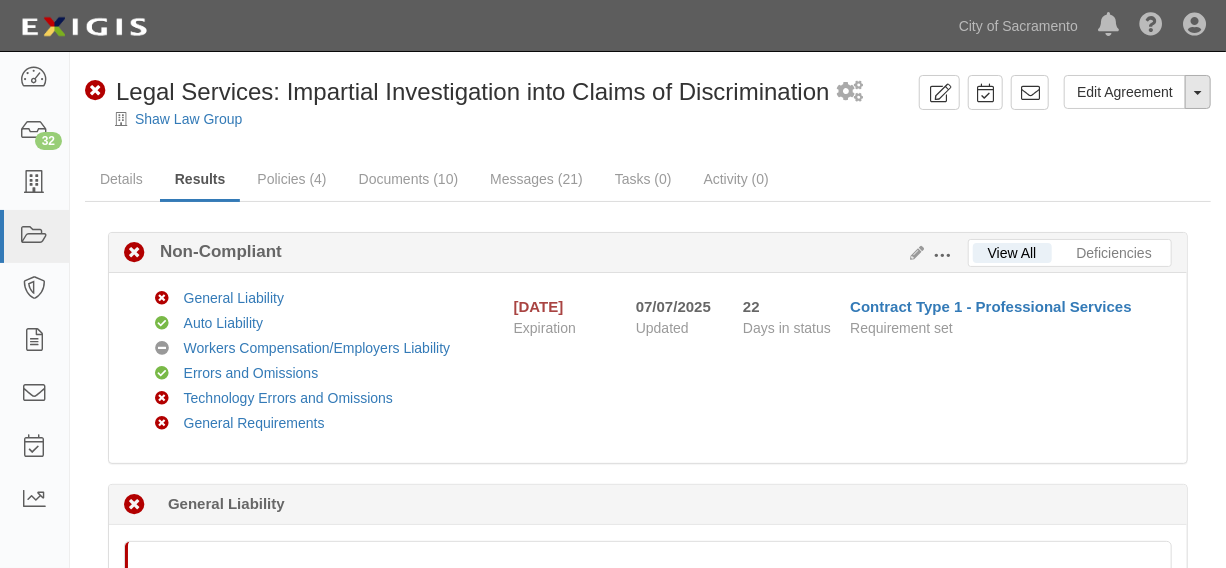 click on "Toggle Agreement Dropdown" at bounding box center [1198, 92] 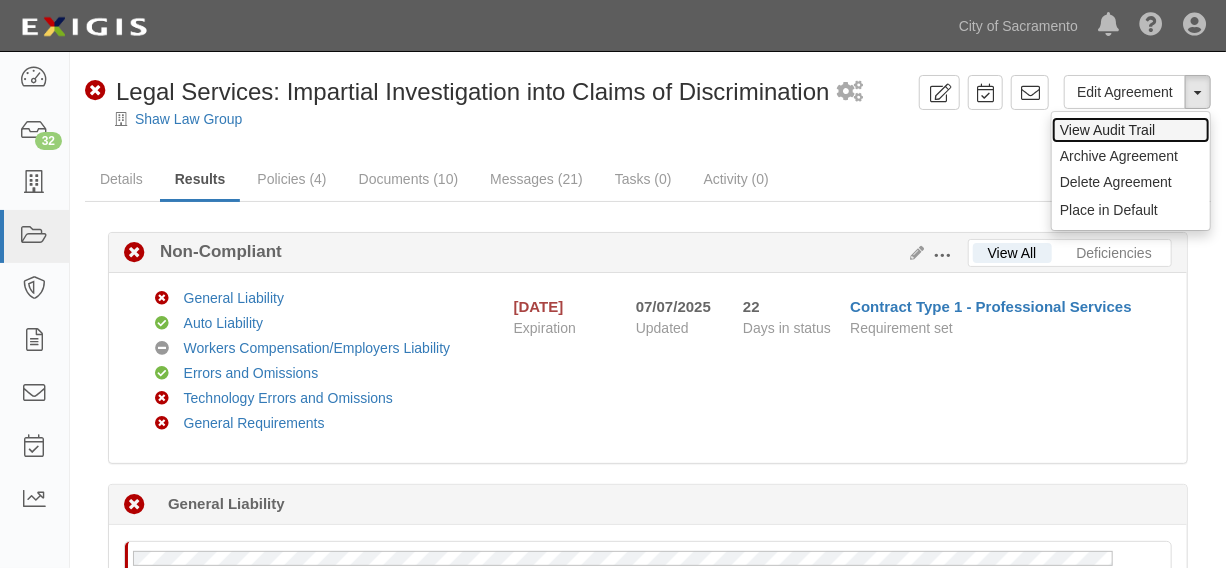 click on "View Audit Trail" at bounding box center (1131, 130) 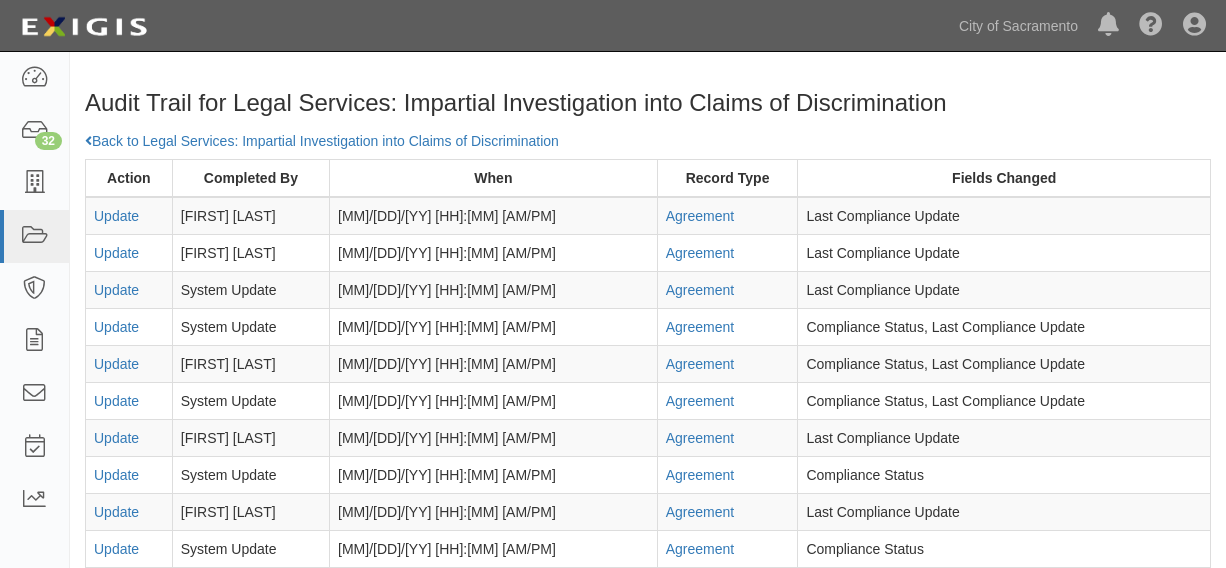 scroll, scrollTop: 0, scrollLeft: 0, axis: both 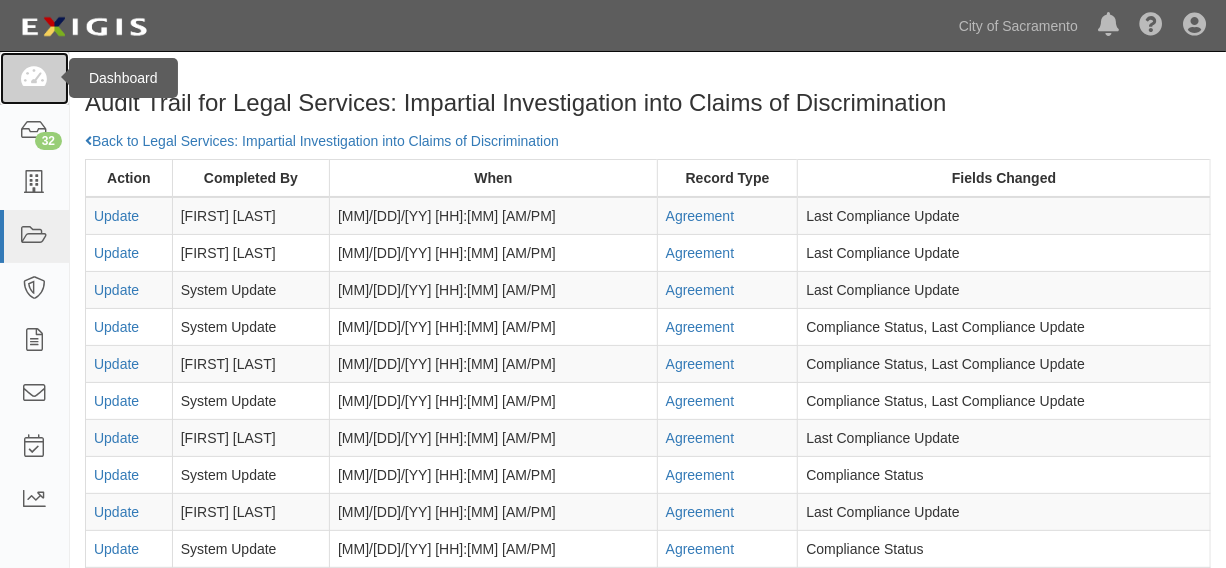 click at bounding box center (34, 78) 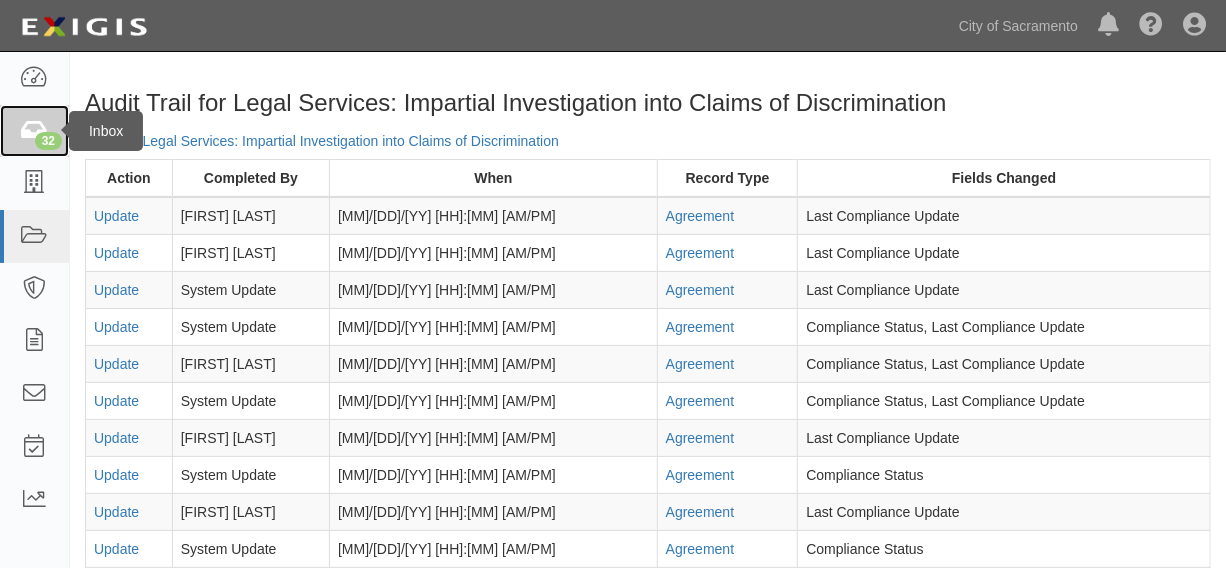 click on "32" at bounding box center (48, 141) 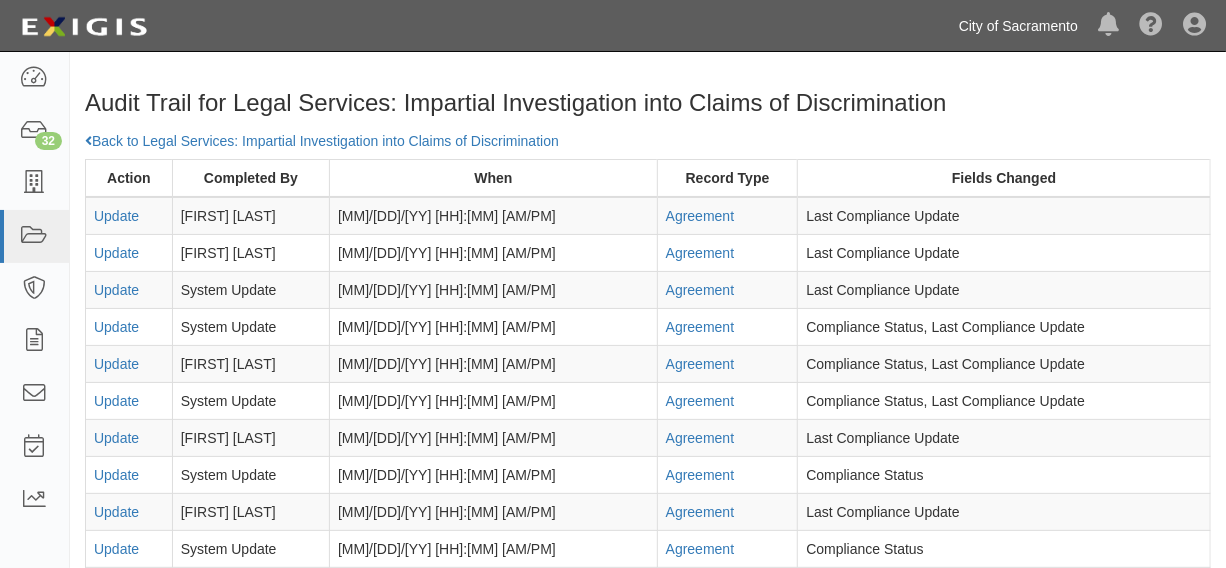 click on "City of Sacramento" at bounding box center [1018, 26] 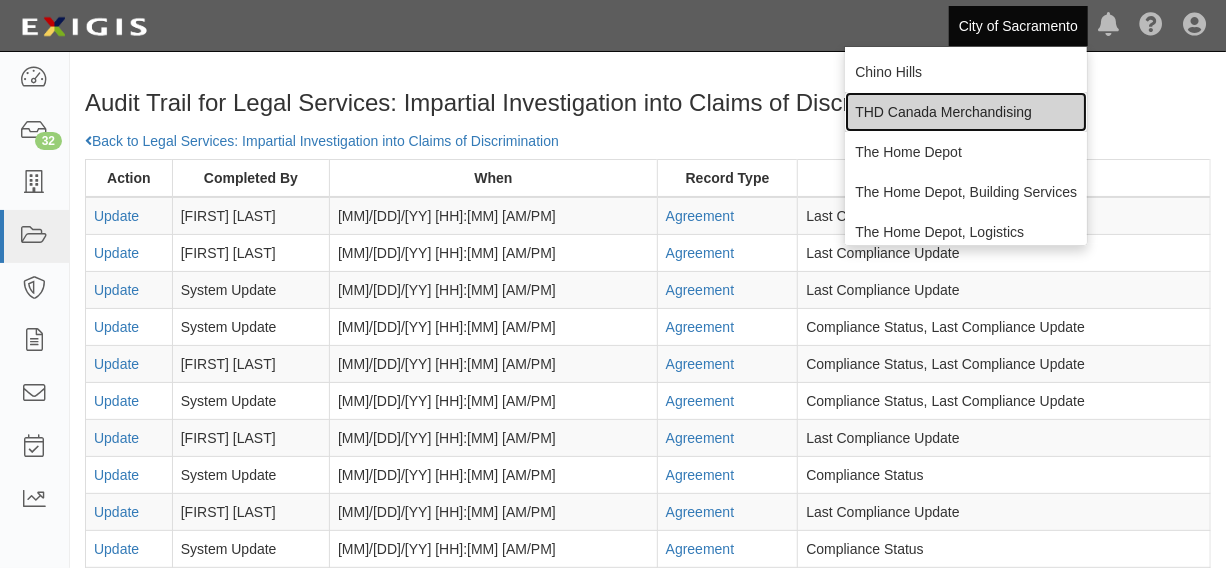 click on "THD Canada Merchandising" at bounding box center [966, 112] 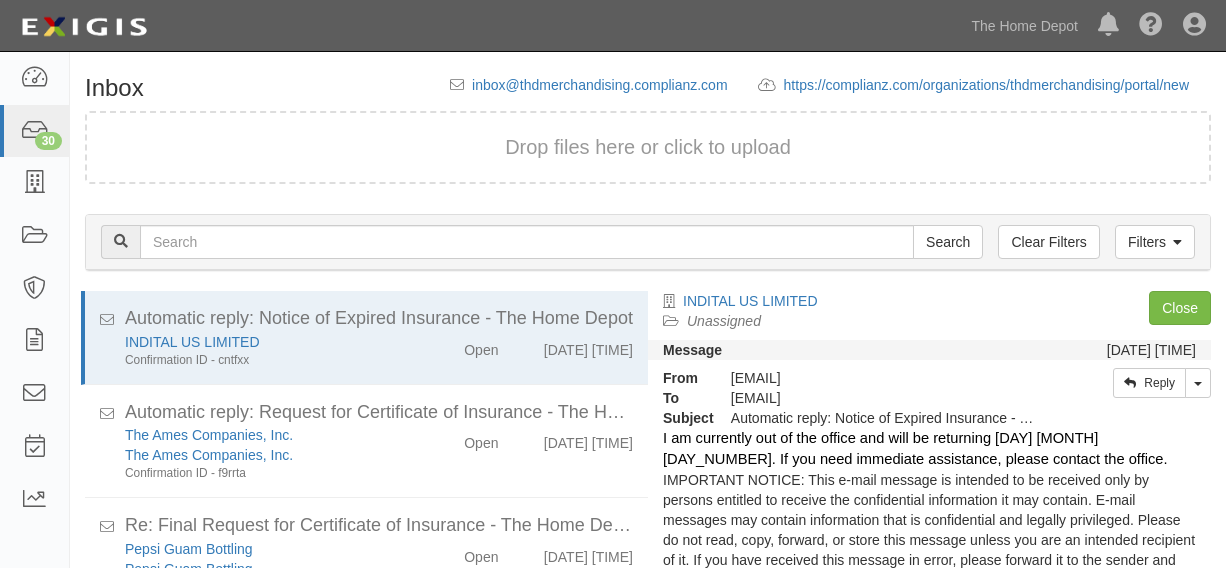 scroll, scrollTop: 140, scrollLeft: 0, axis: vertical 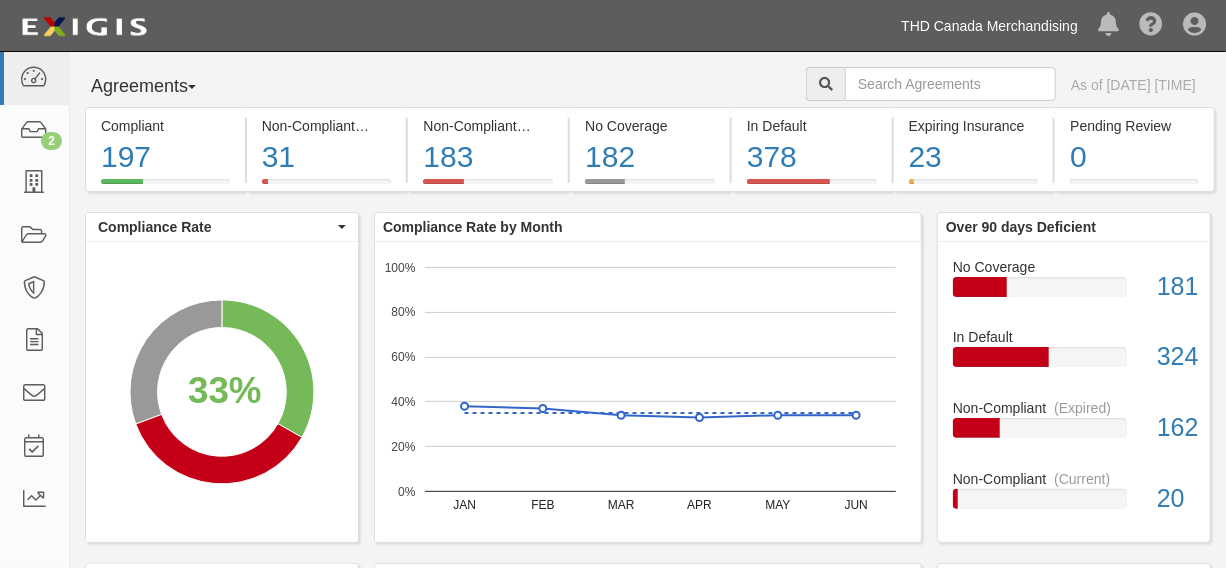 click on "THD Canada Merchandising" at bounding box center [989, 26] 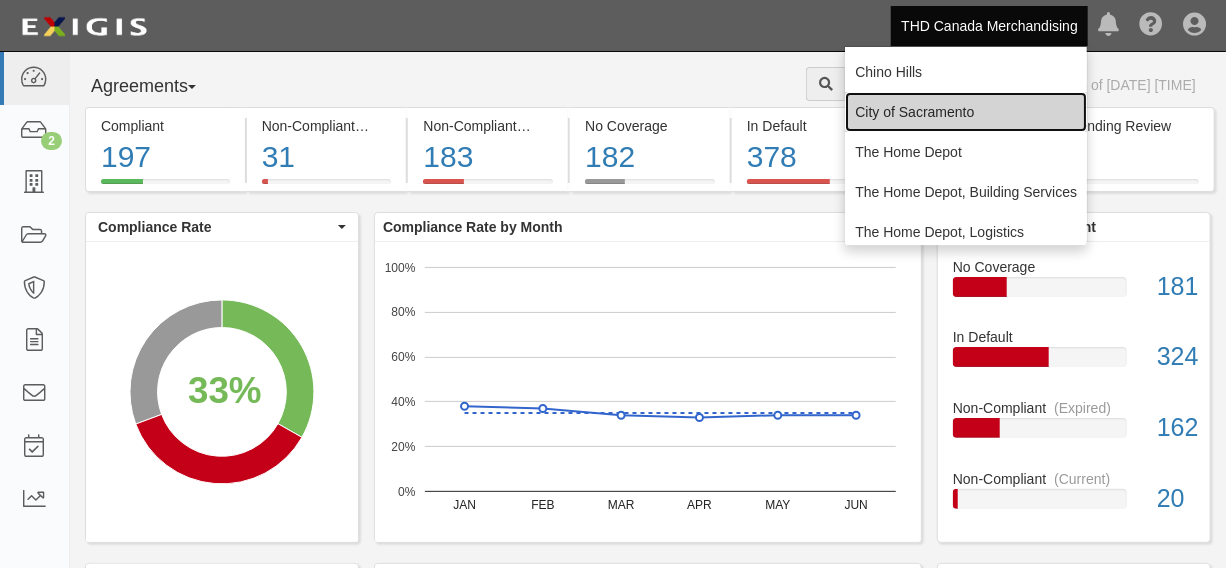 click on "City of Sacramento" at bounding box center [966, 112] 